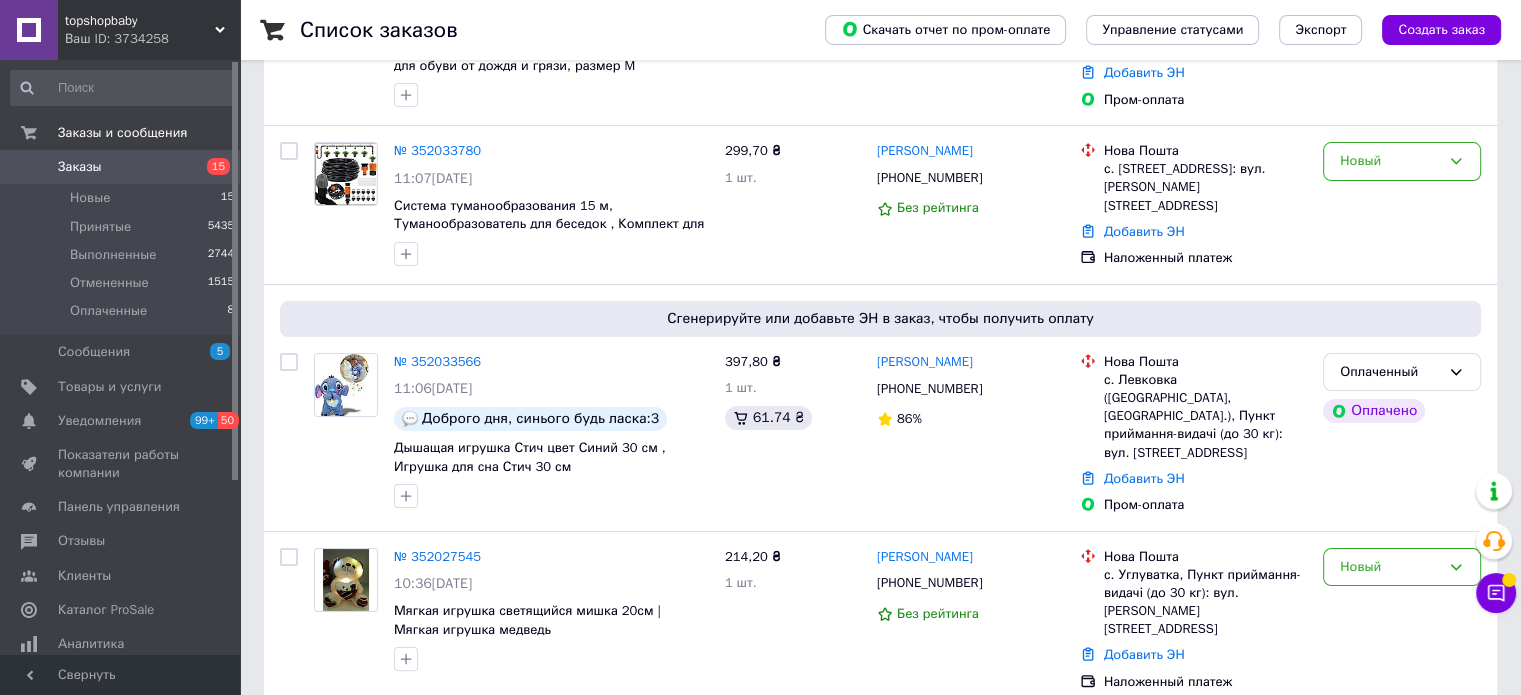 scroll, scrollTop: 300, scrollLeft: 0, axis: vertical 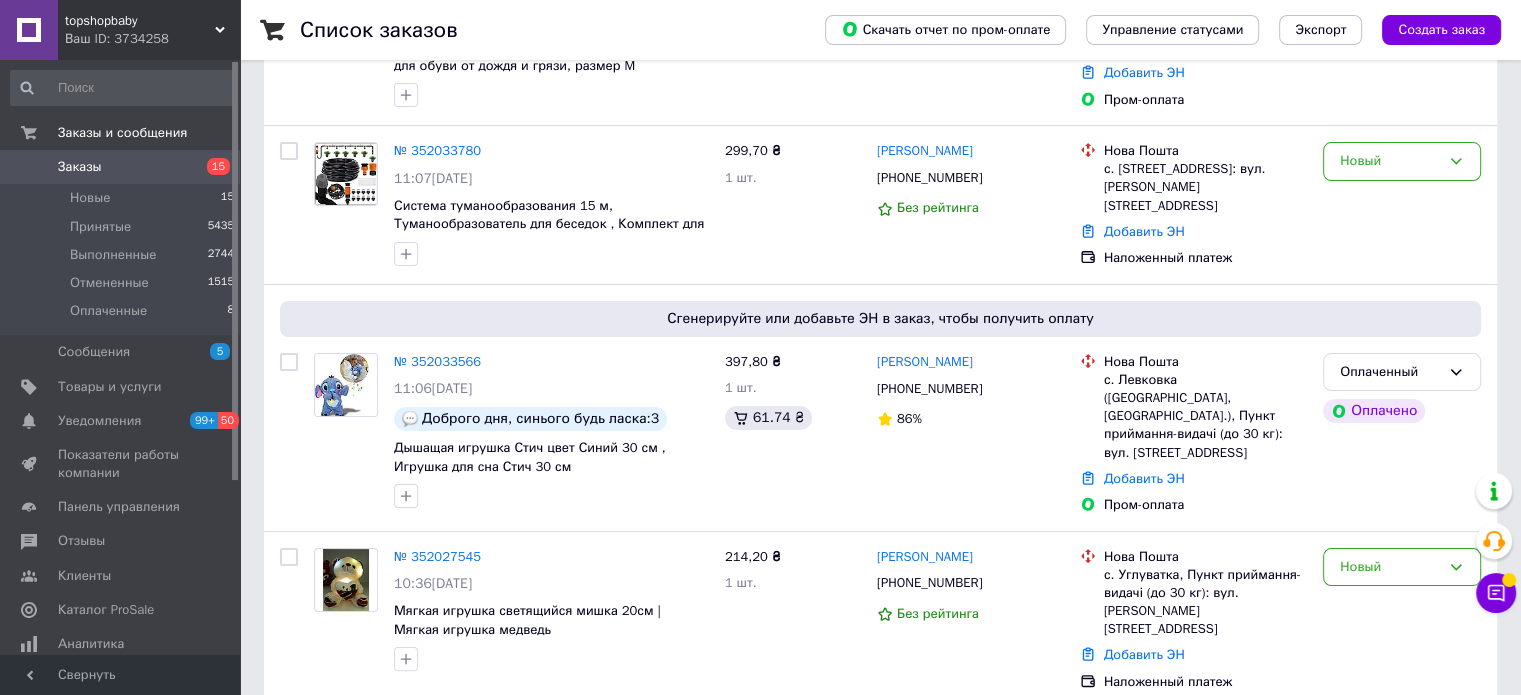 click on "Заказы" at bounding box center [121, 167] 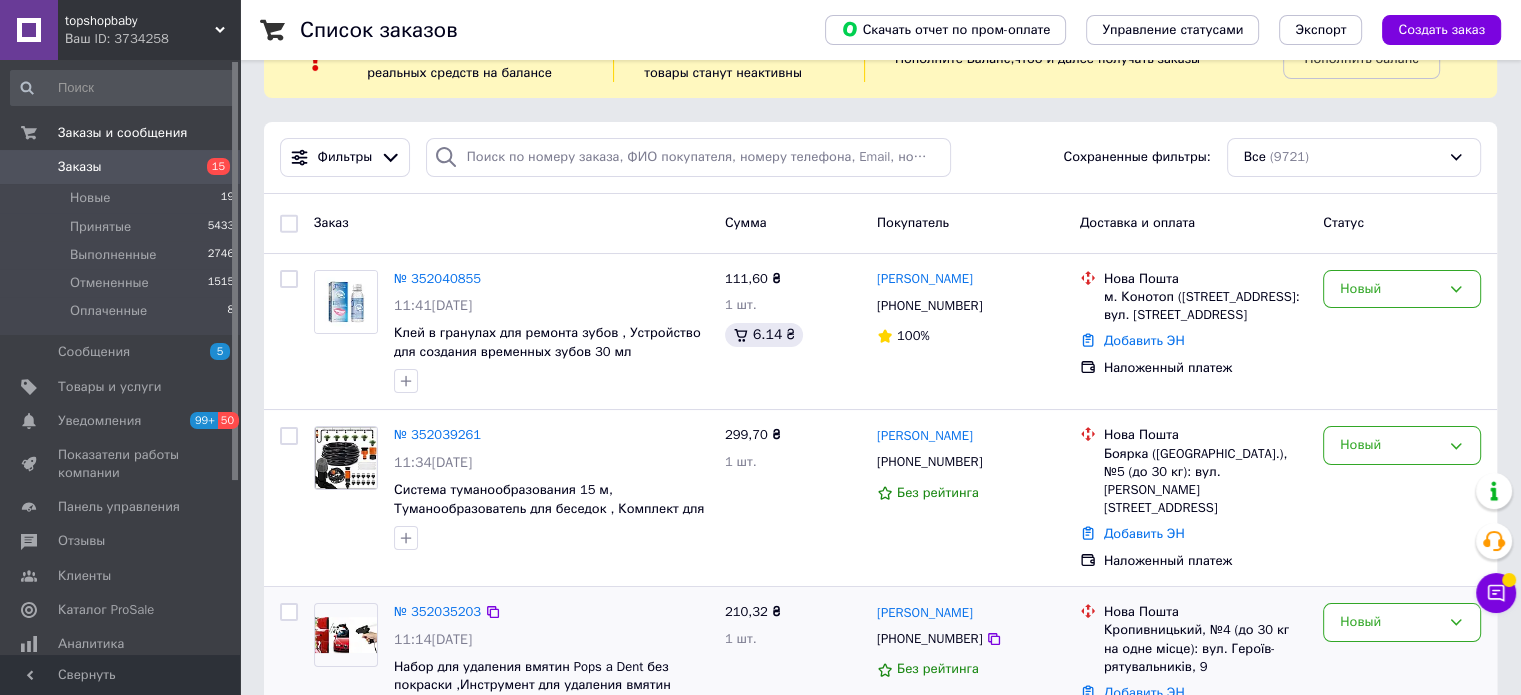 scroll, scrollTop: 100, scrollLeft: 0, axis: vertical 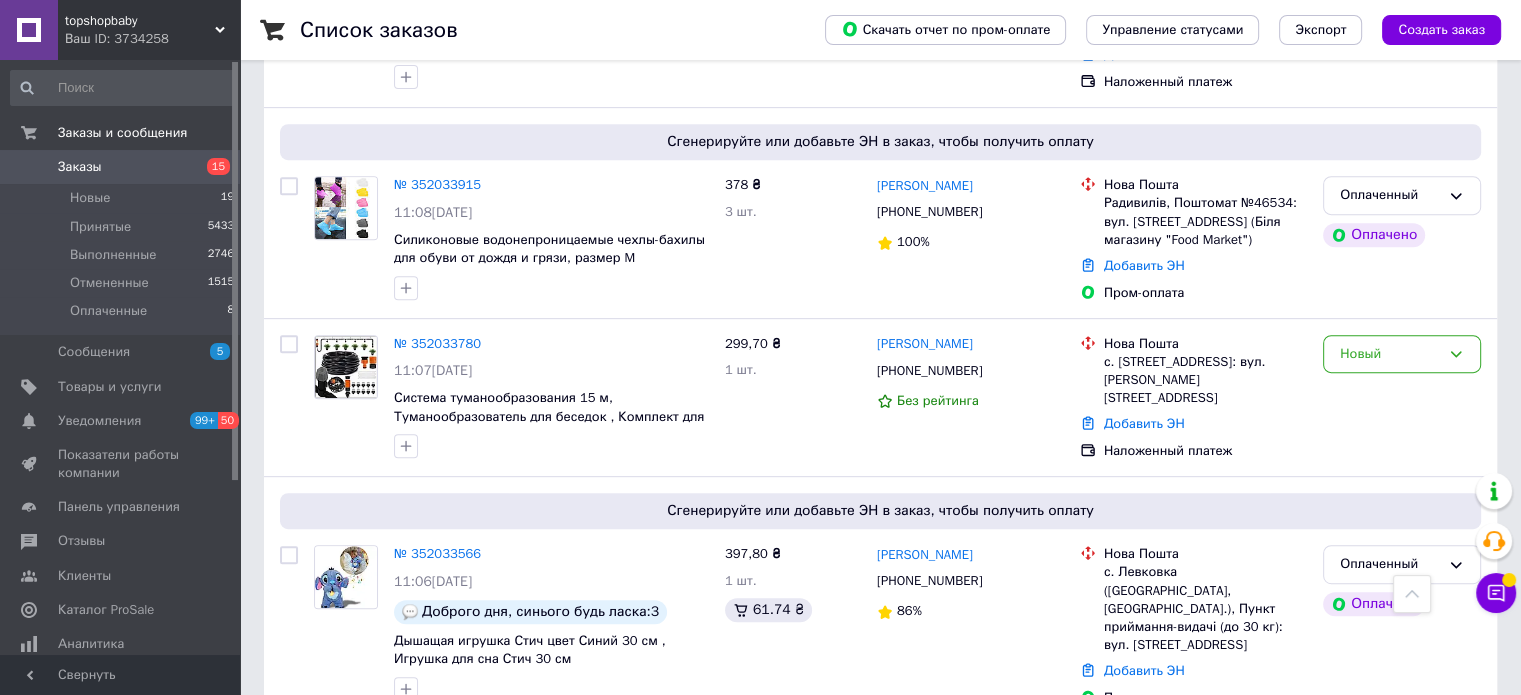 click on "Заказы 15" at bounding box center [123, 167] 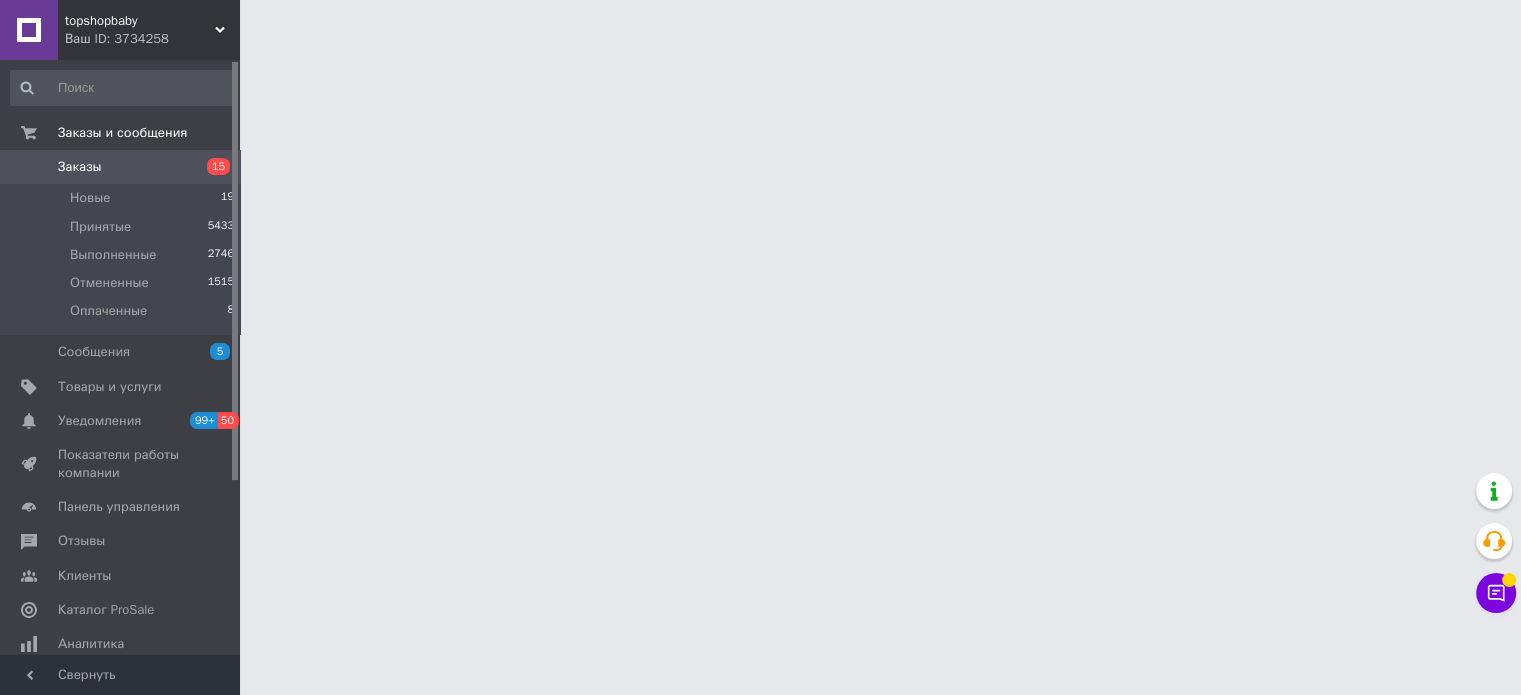 scroll, scrollTop: 0, scrollLeft: 0, axis: both 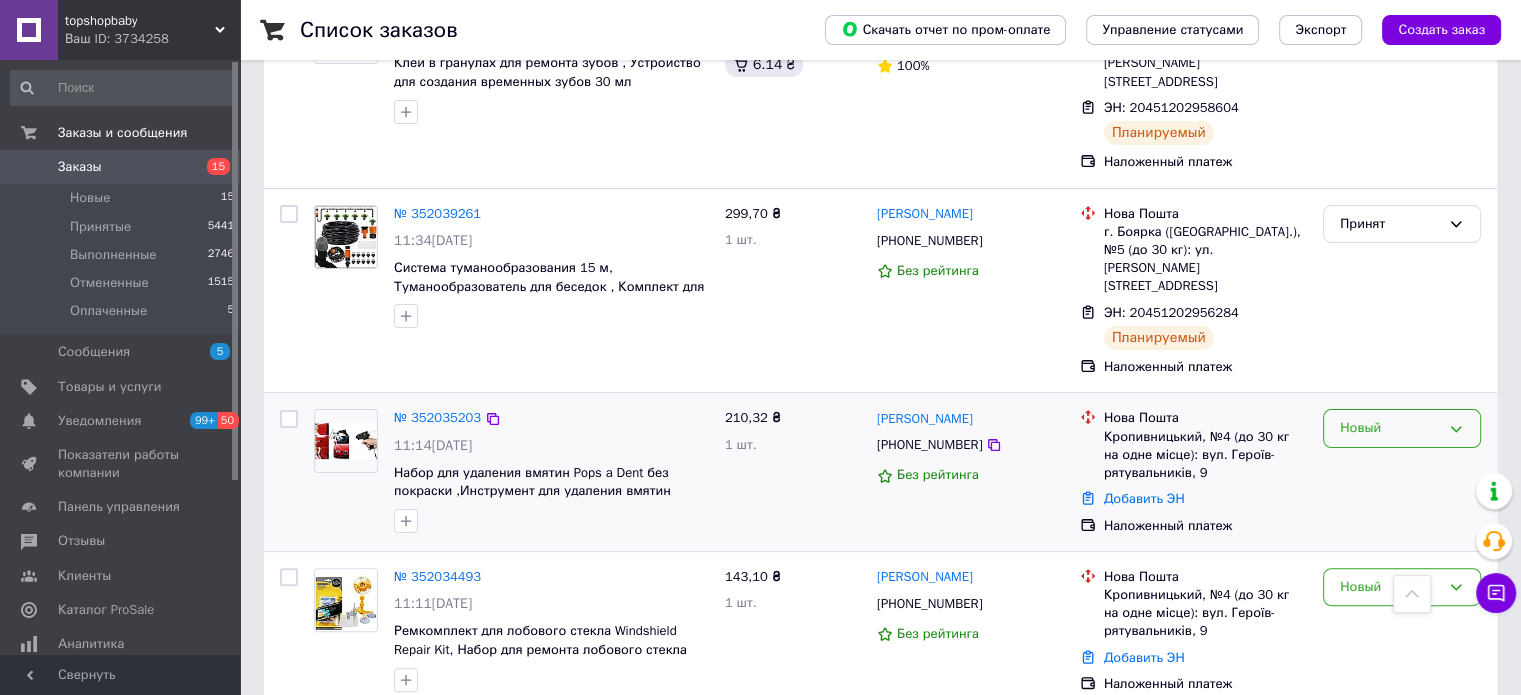 click on "Новый" at bounding box center [1390, 428] 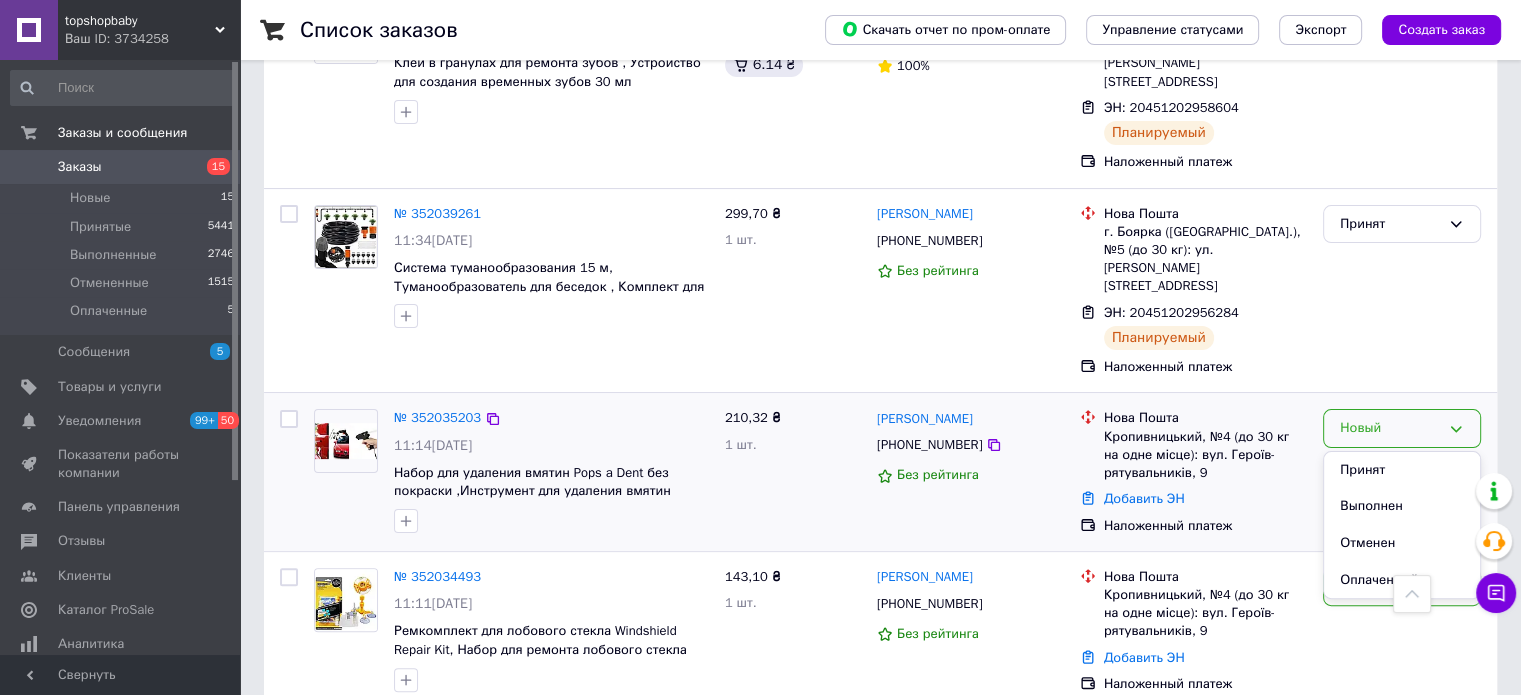 click on "Принят" at bounding box center (1402, 470) 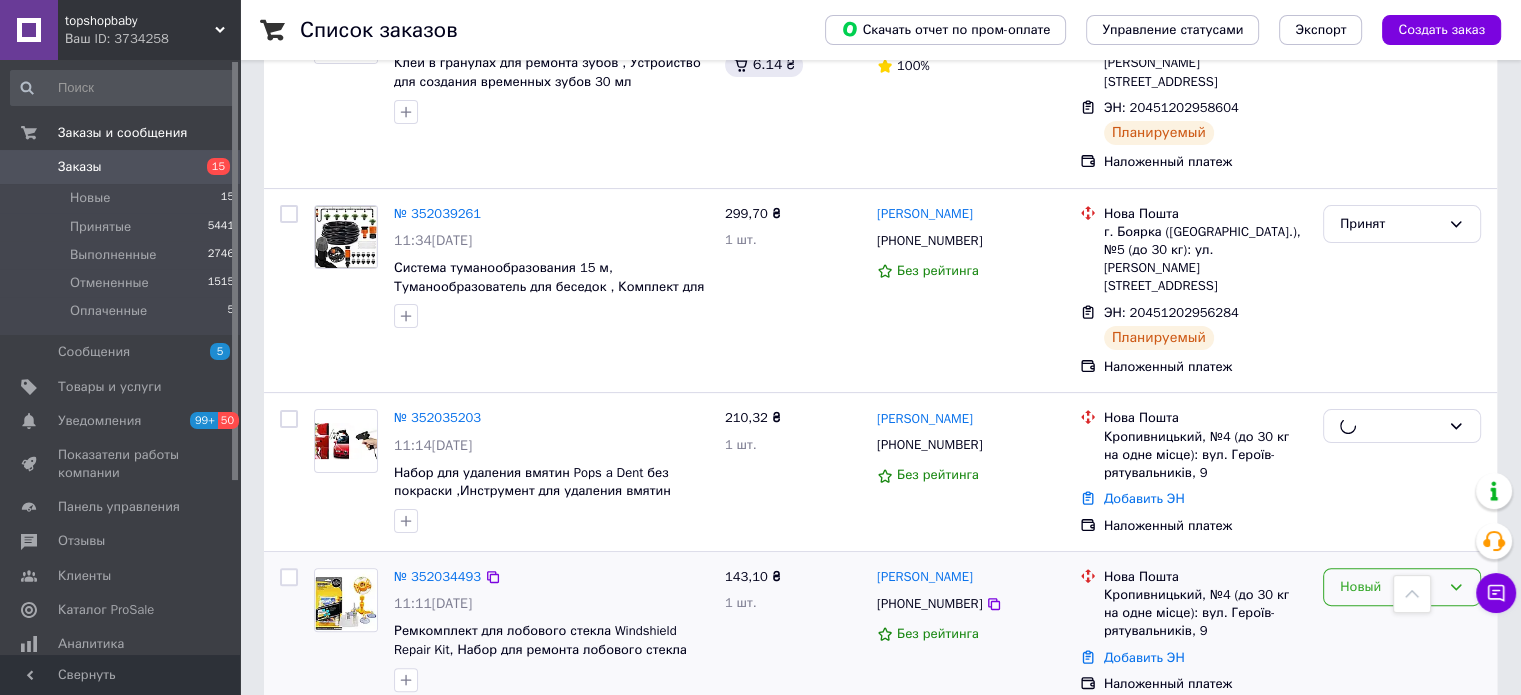 click on "Новый" at bounding box center [1390, 587] 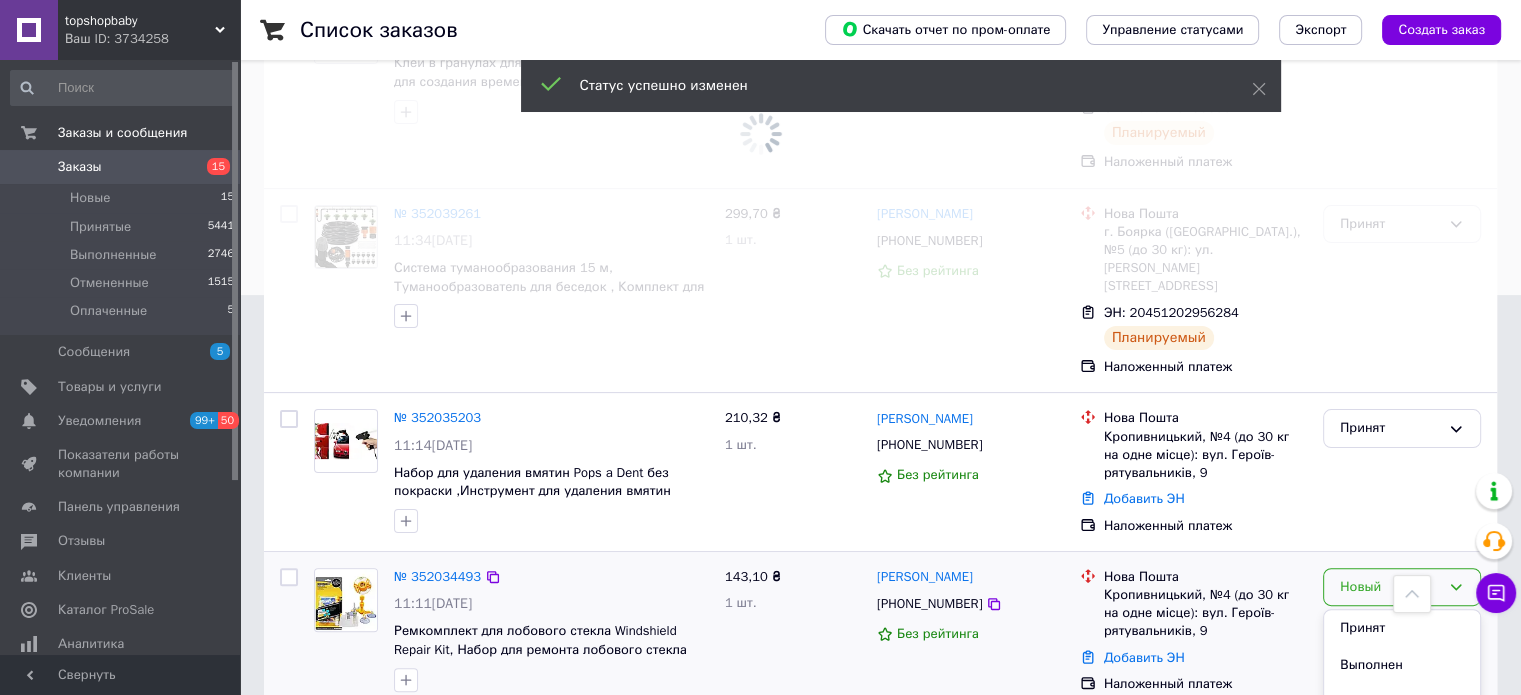 drag, startPoint x: 1367, startPoint y: 547, endPoint x: 1293, endPoint y: 521, distance: 78.434685 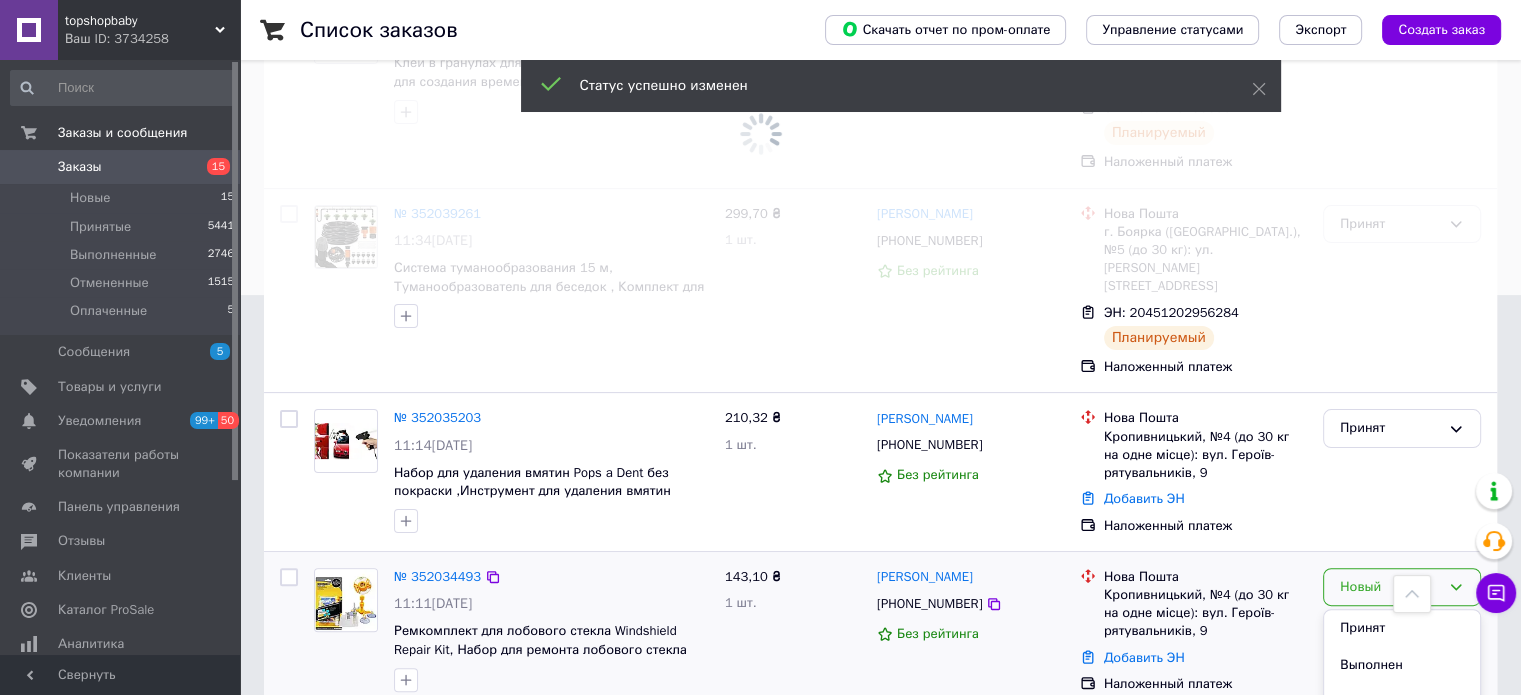 click on "Принят" at bounding box center [1402, 628] 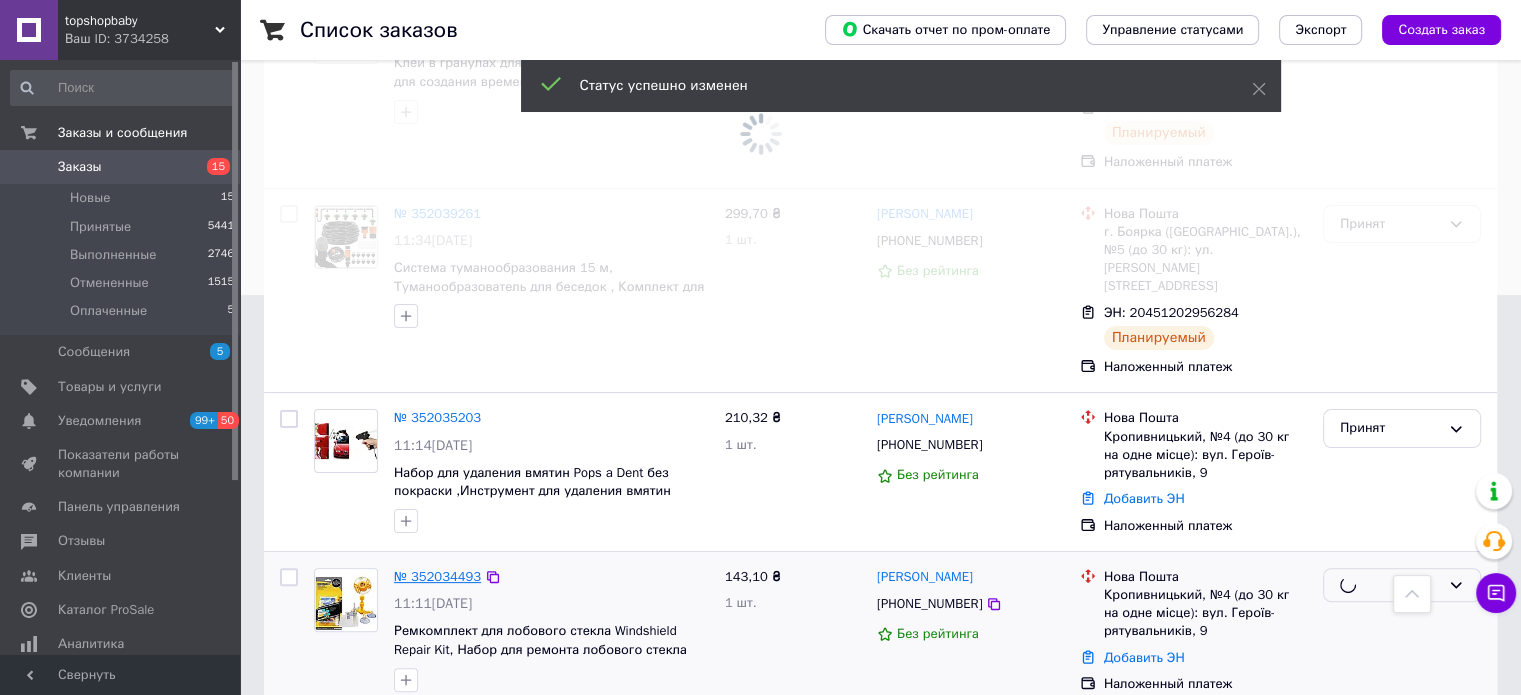 click on "№ 352034493" at bounding box center [437, 576] 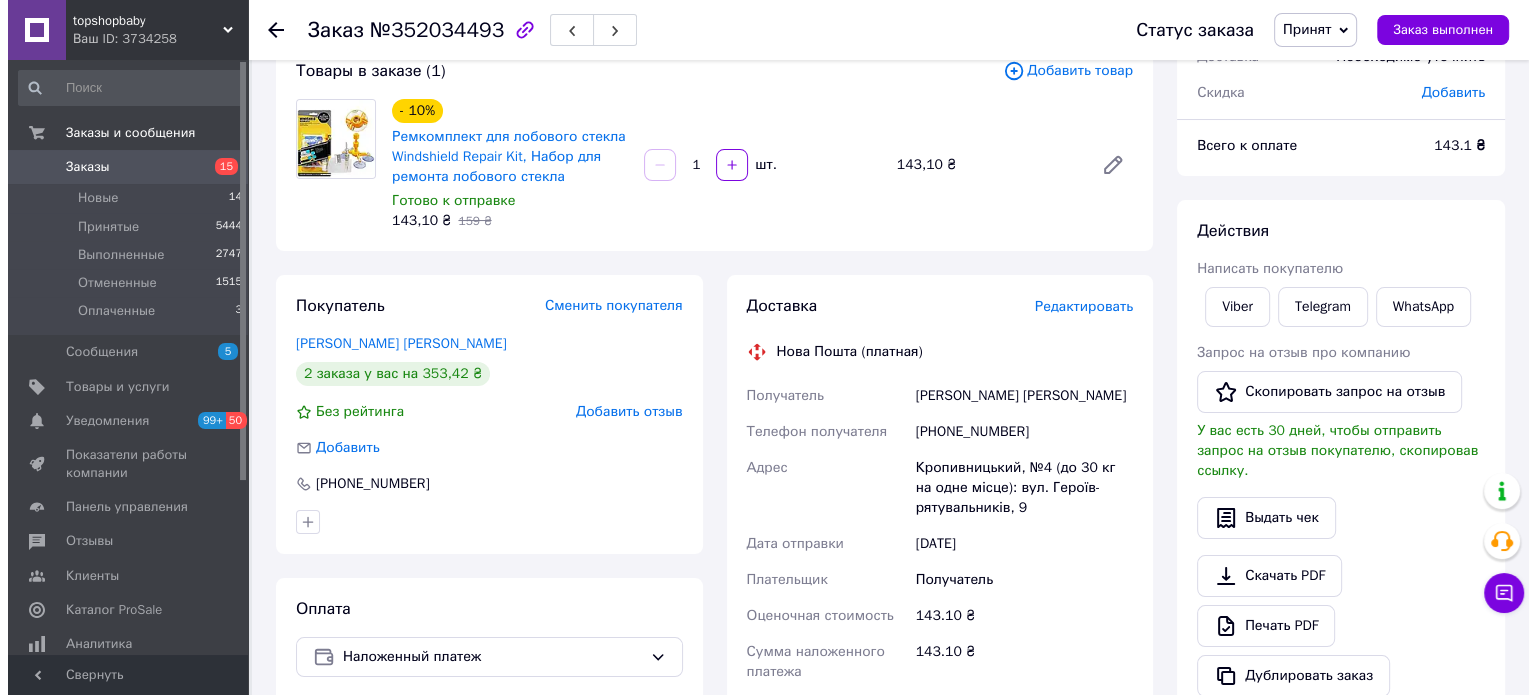 scroll, scrollTop: 187, scrollLeft: 0, axis: vertical 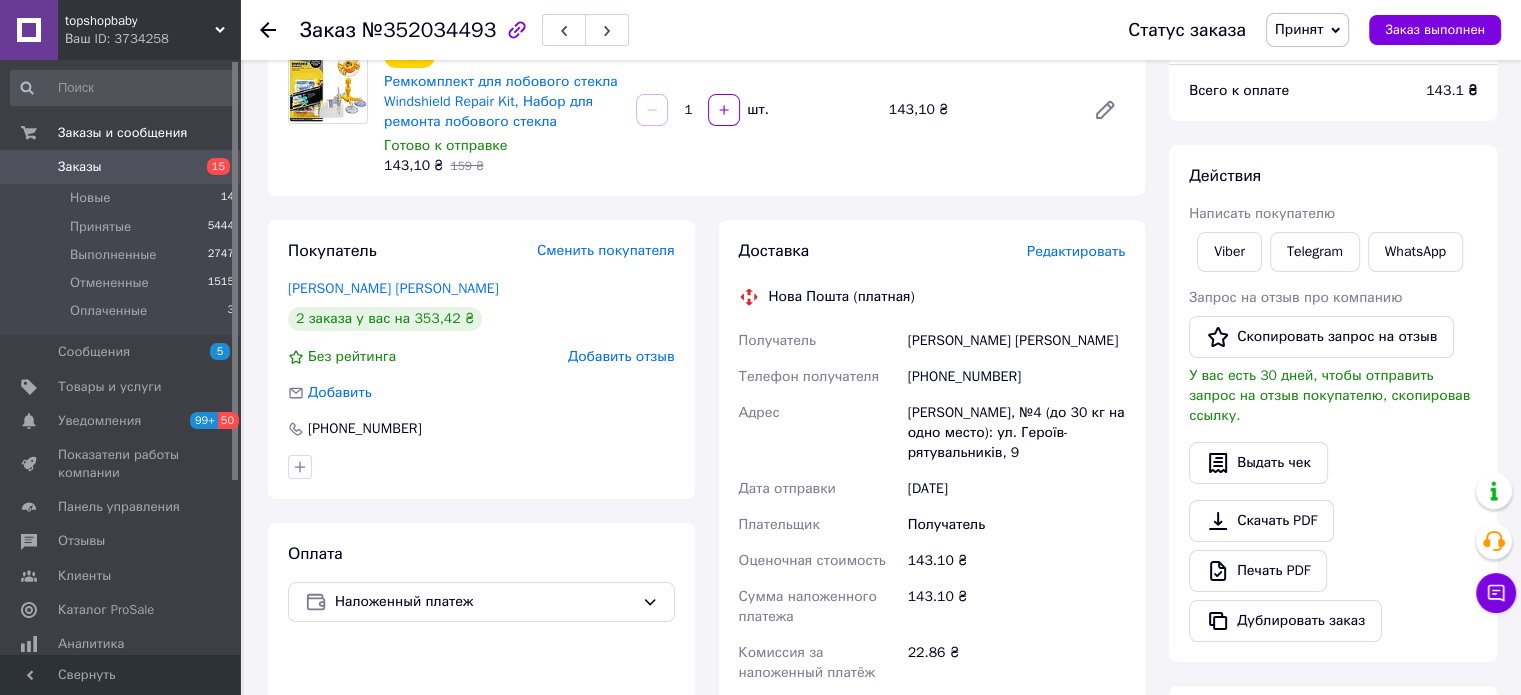 click on "Редактировать" at bounding box center (1076, 251) 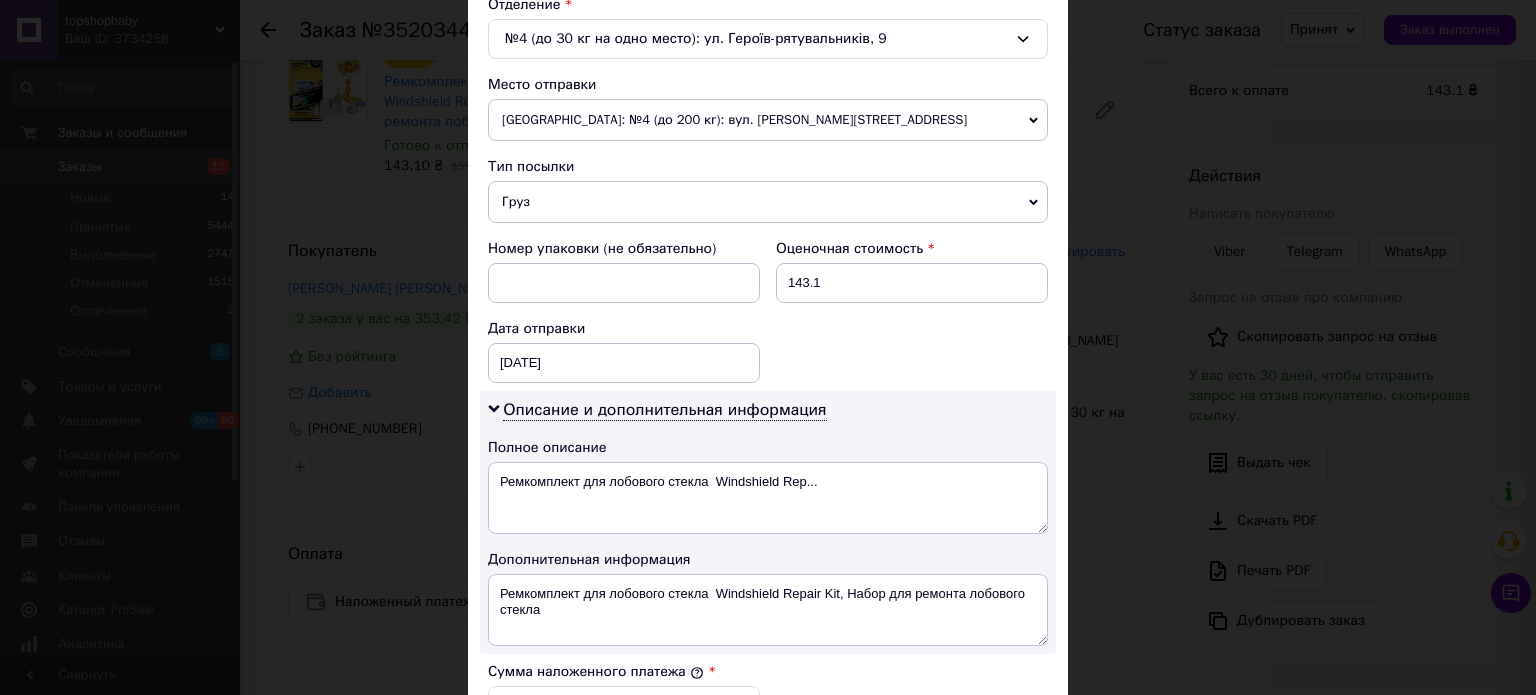 scroll, scrollTop: 700, scrollLeft: 0, axis: vertical 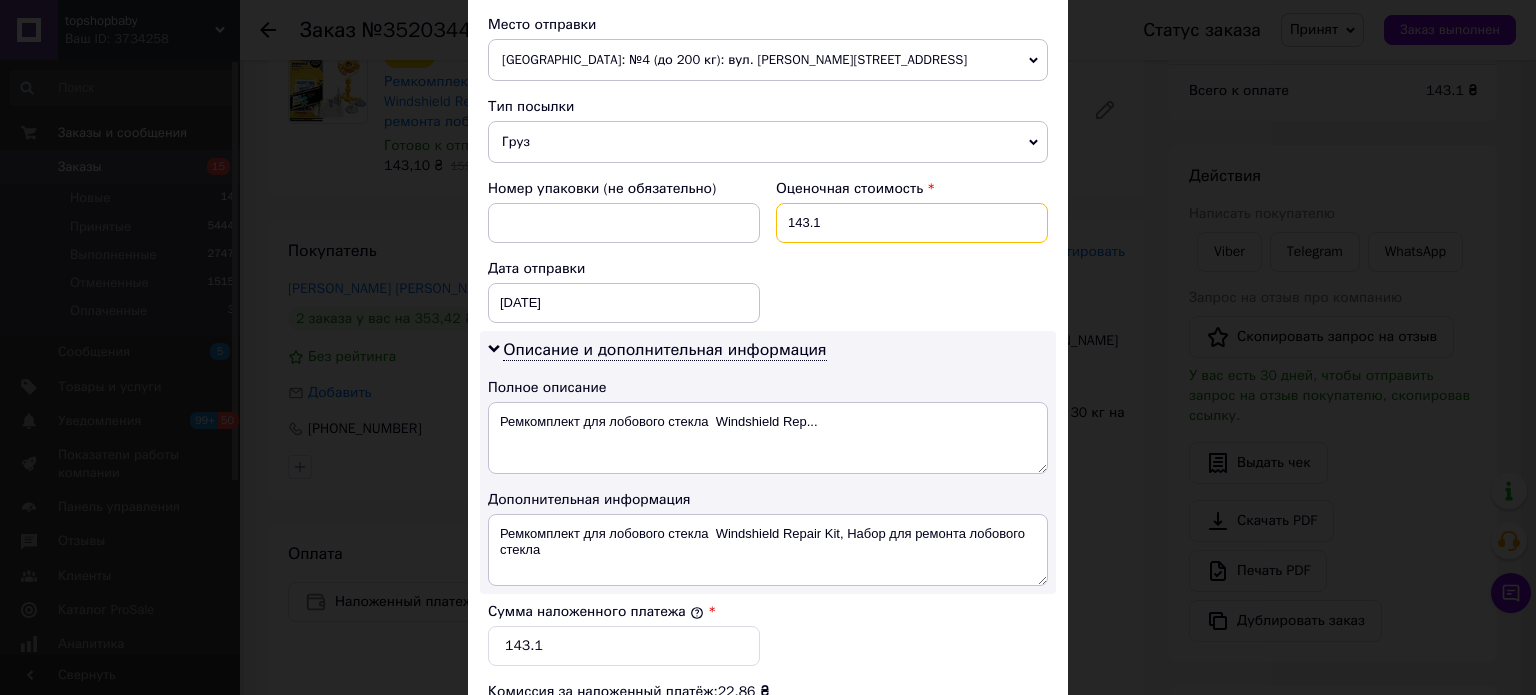 click on "143.1" at bounding box center [912, 223] 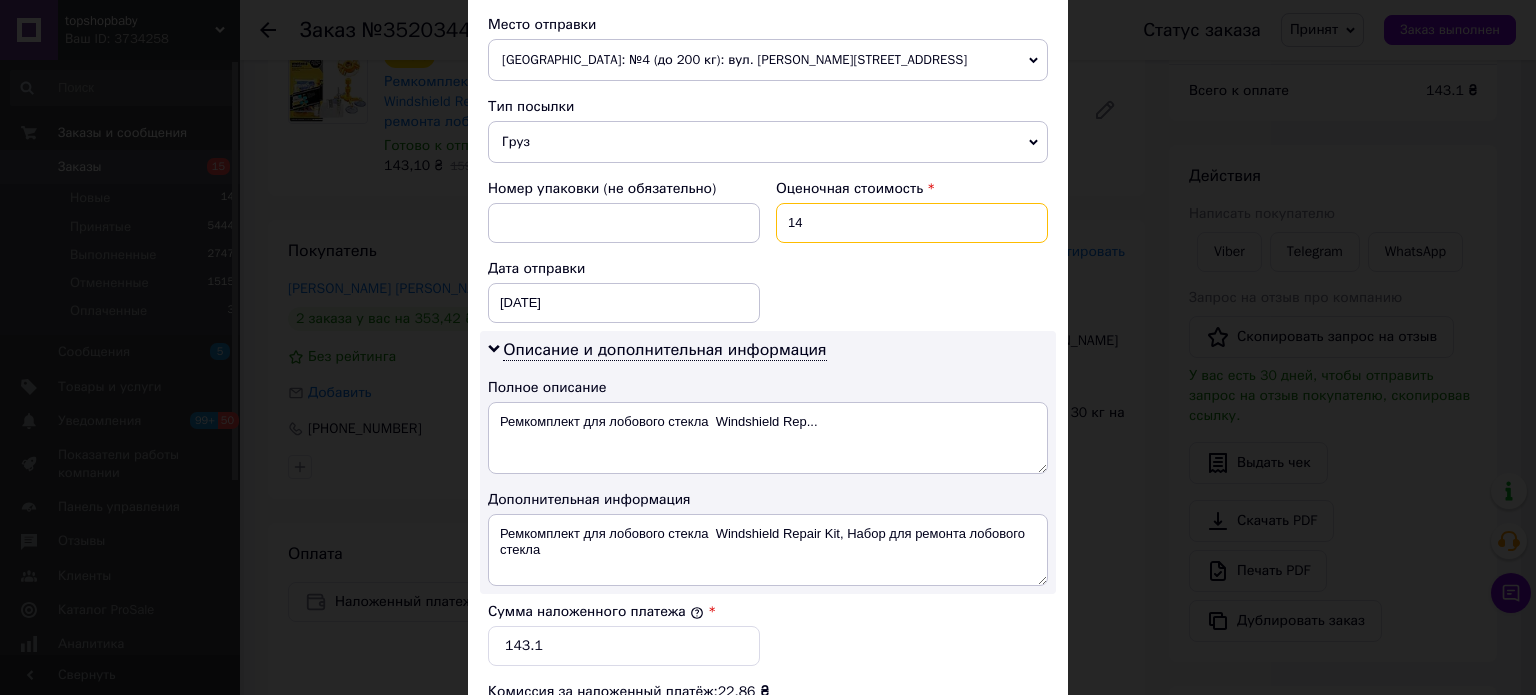 type on "1" 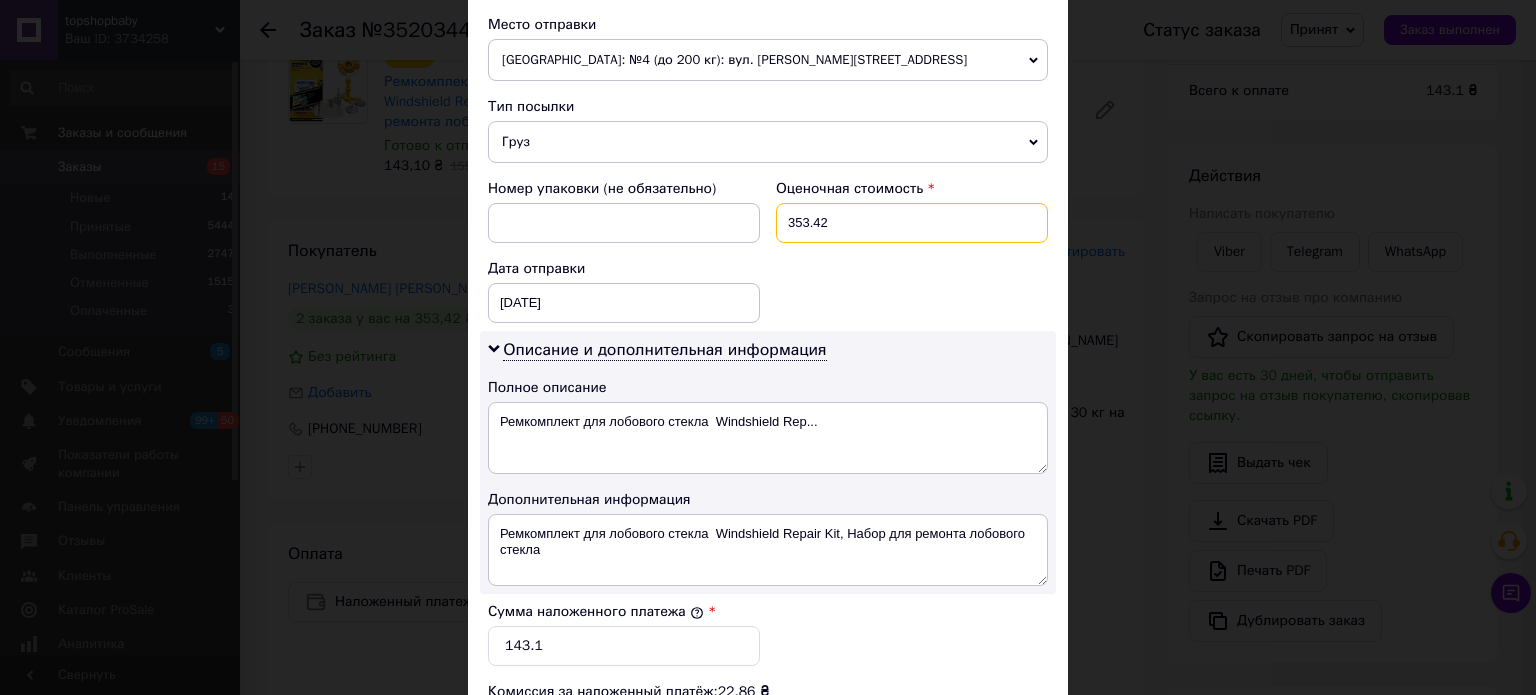 type on "353.42" 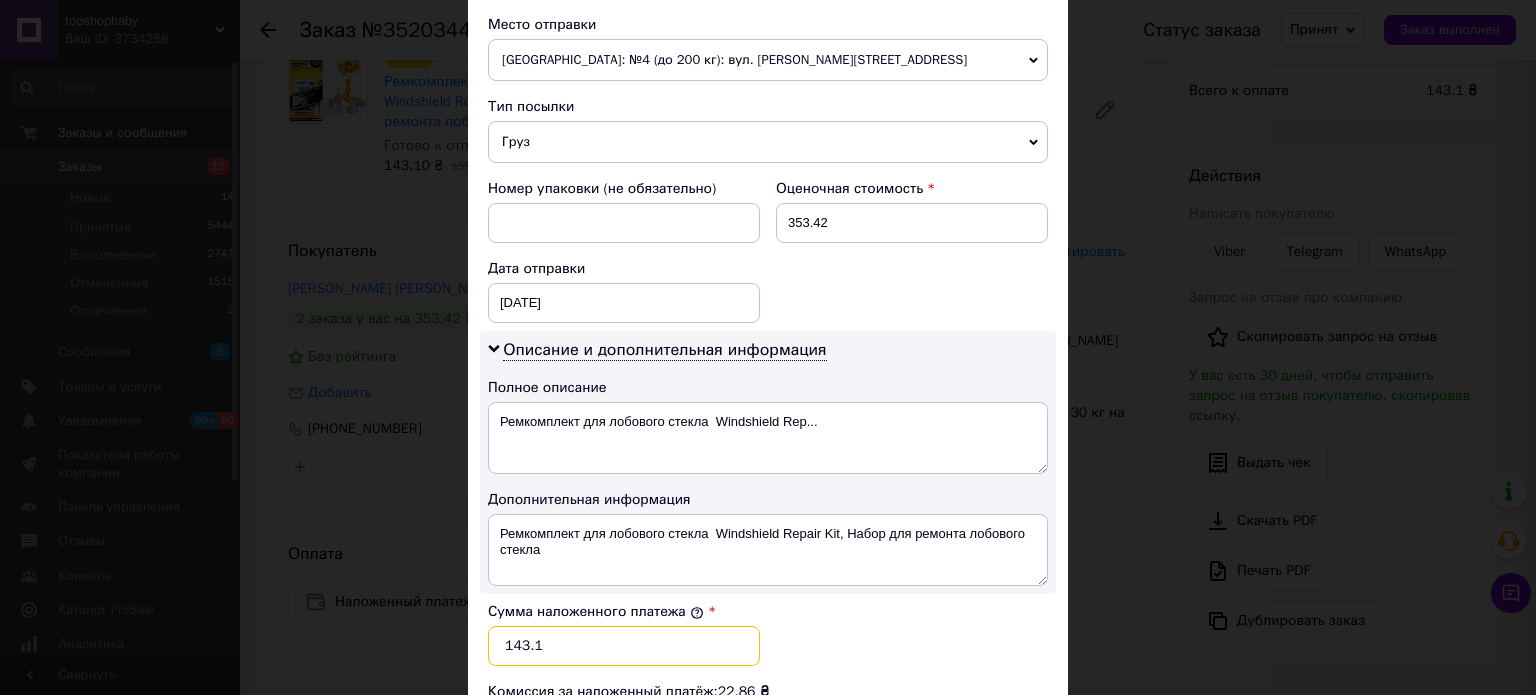 click on "143.1" at bounding box center [624, 646] 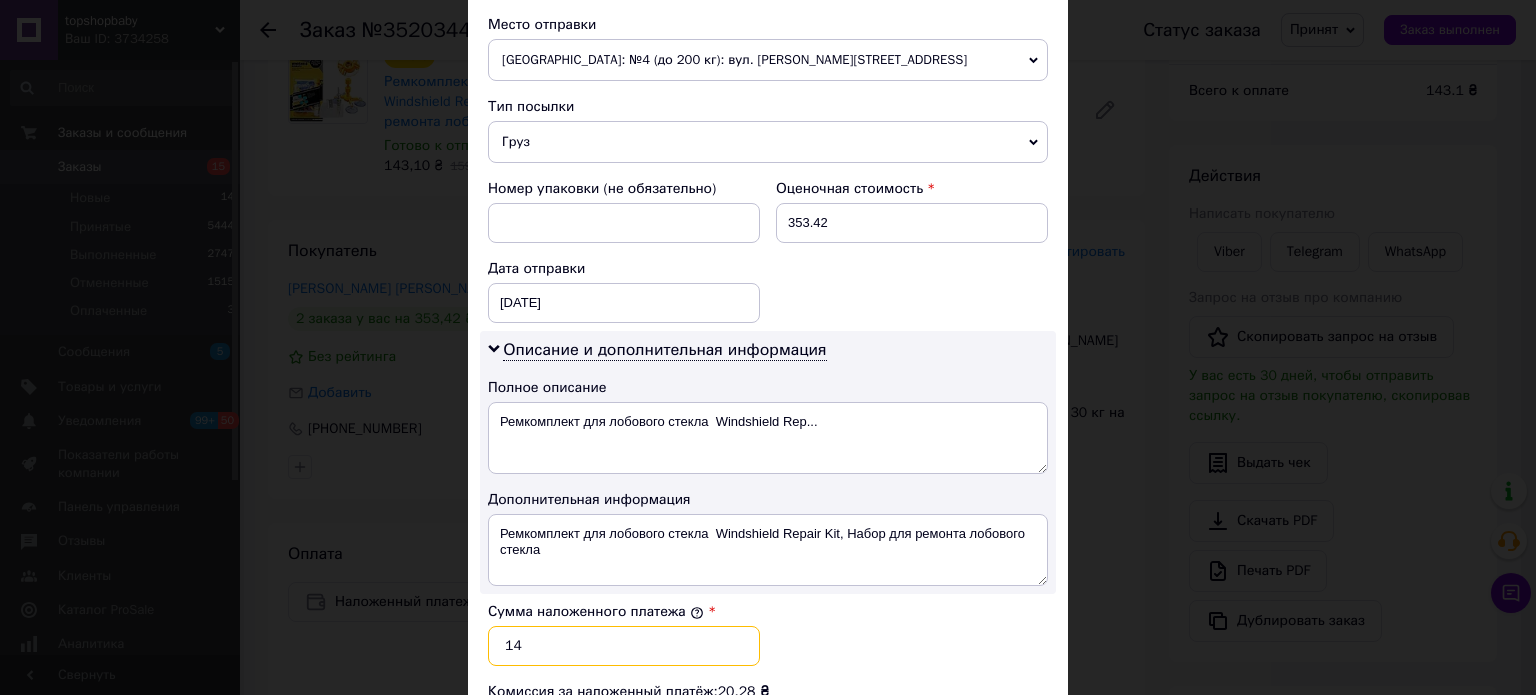 type on "1" 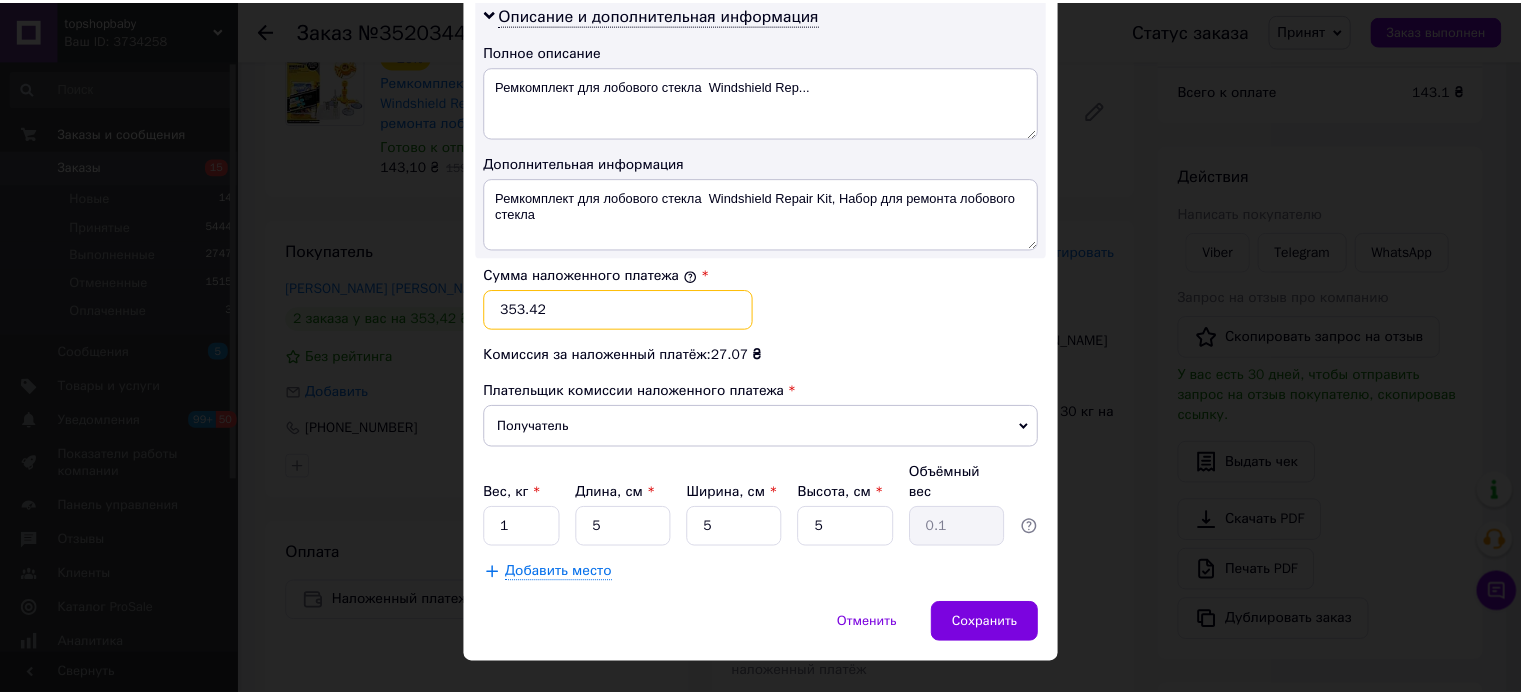 scroll, scrollTop: 1048, scrollLeft: 0, axis: vertical 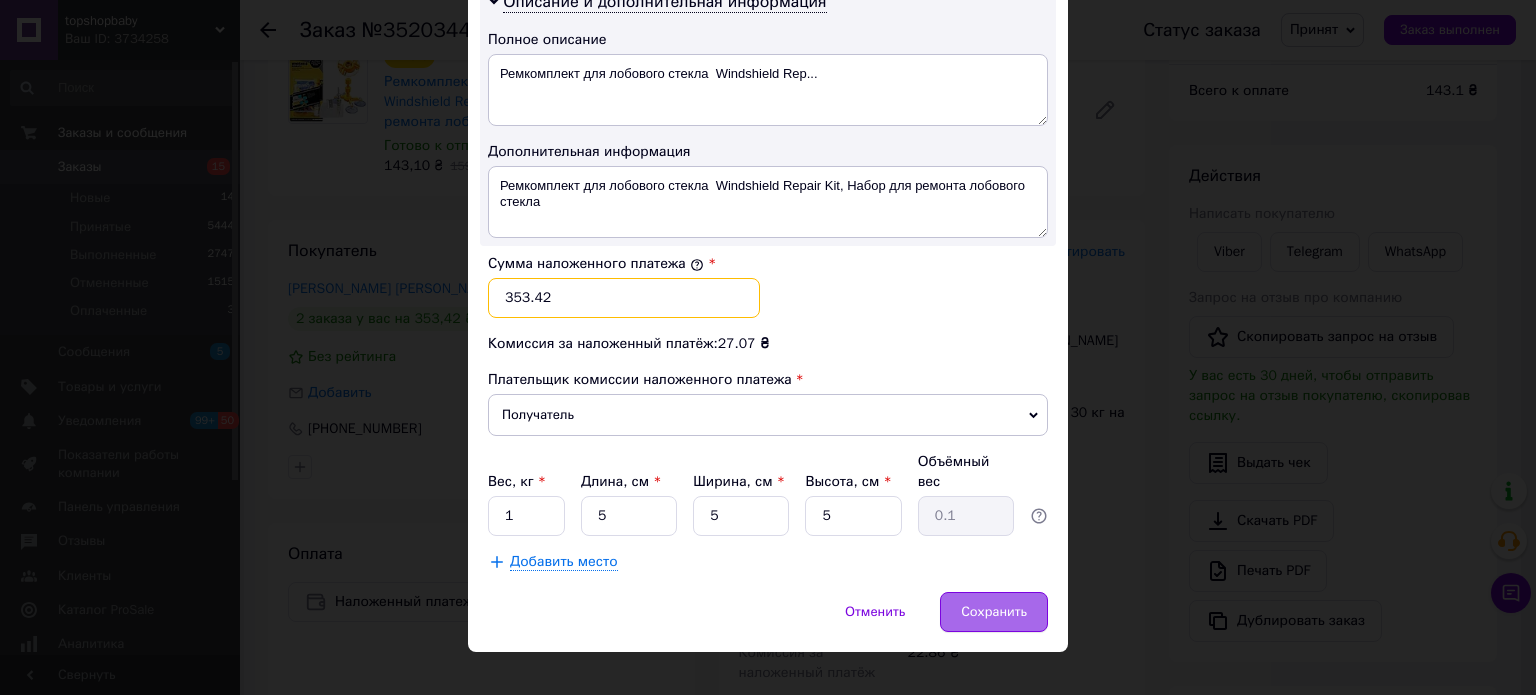 type on "353.42" 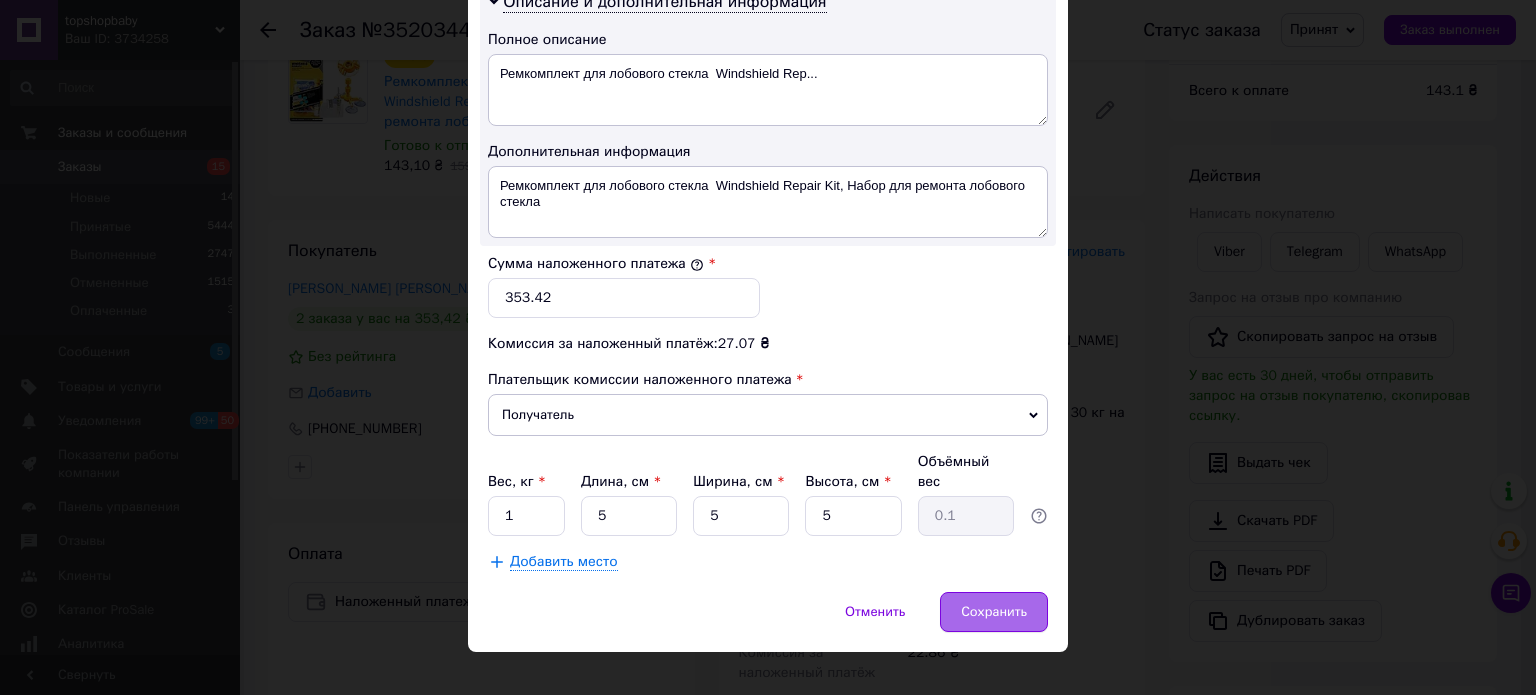 click on "Сохранить" at bounding box center (994, 612) 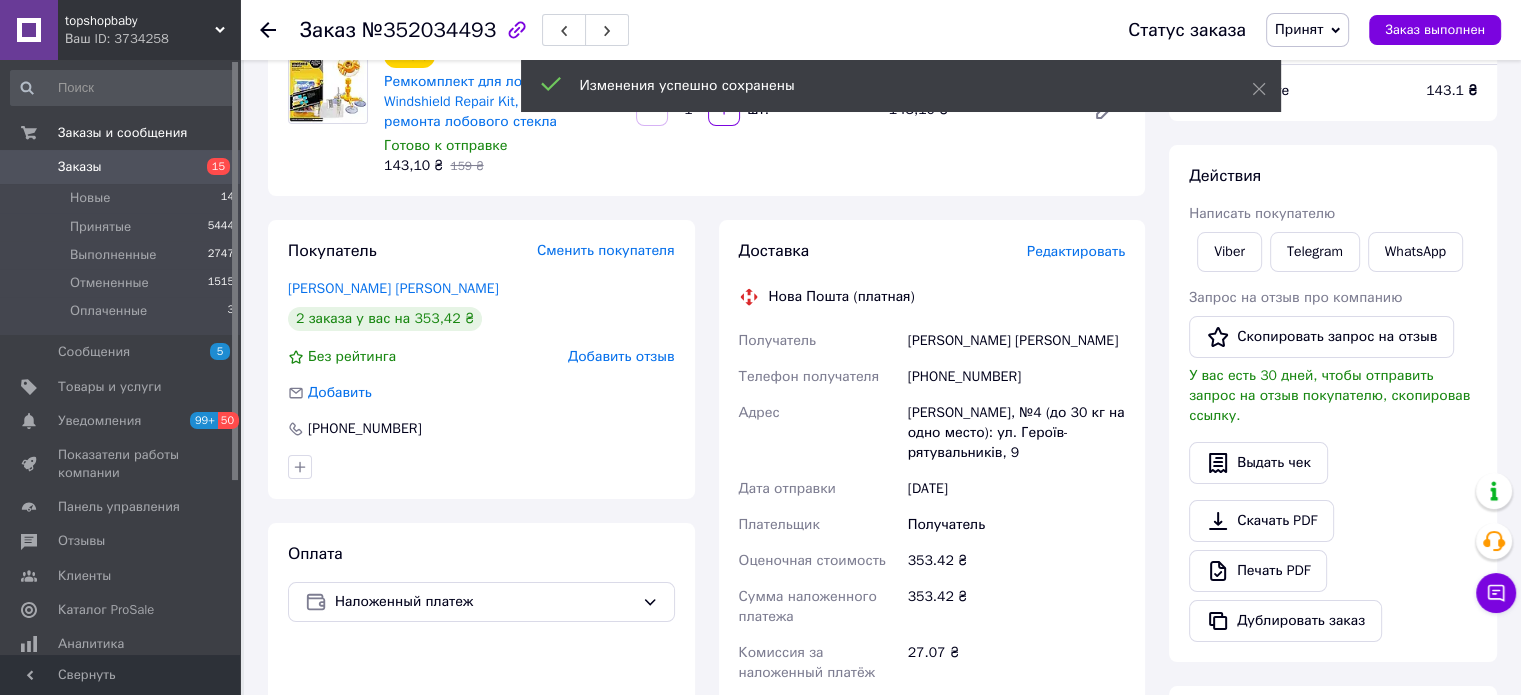 scroll, scrollTop: 587, scrollLeft: 0, axis: vertical 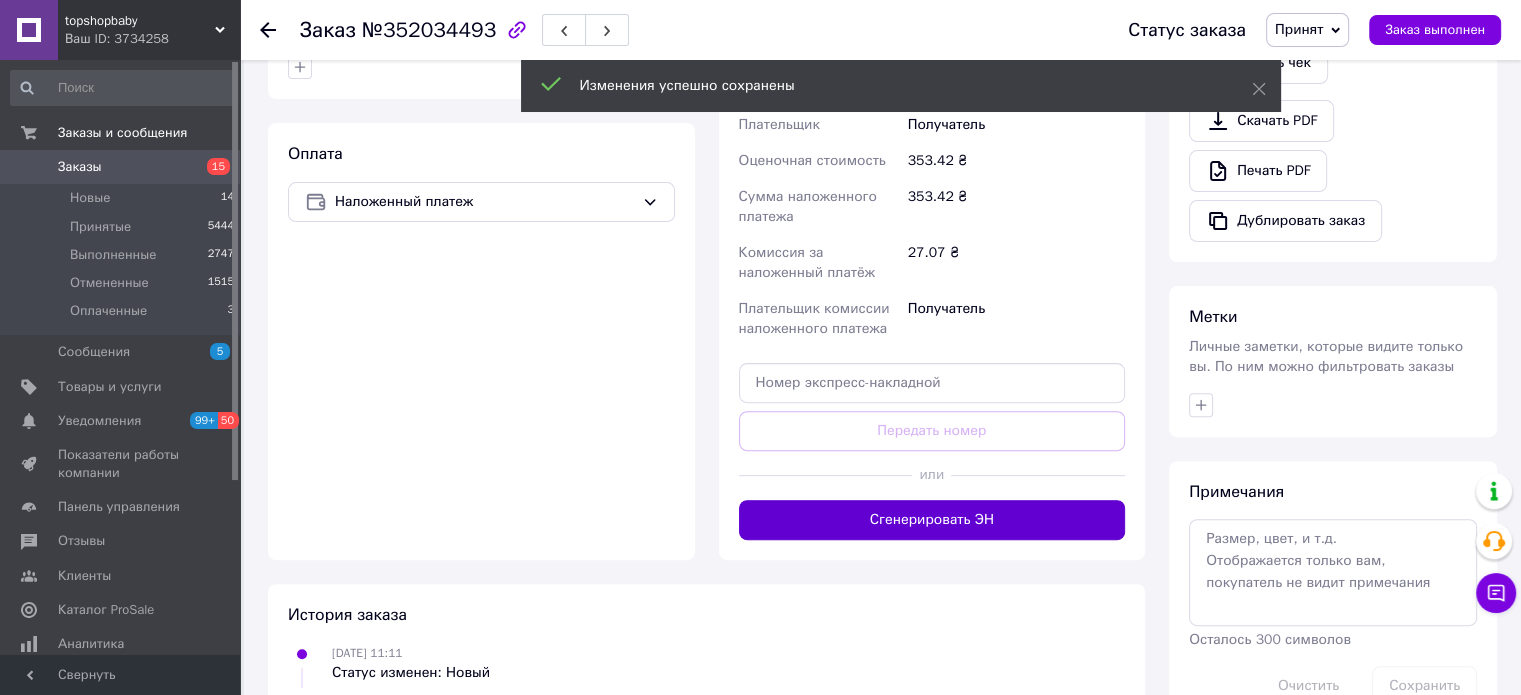 click on "Сгенерировать ЭН" at bounding box center (932, 520) 